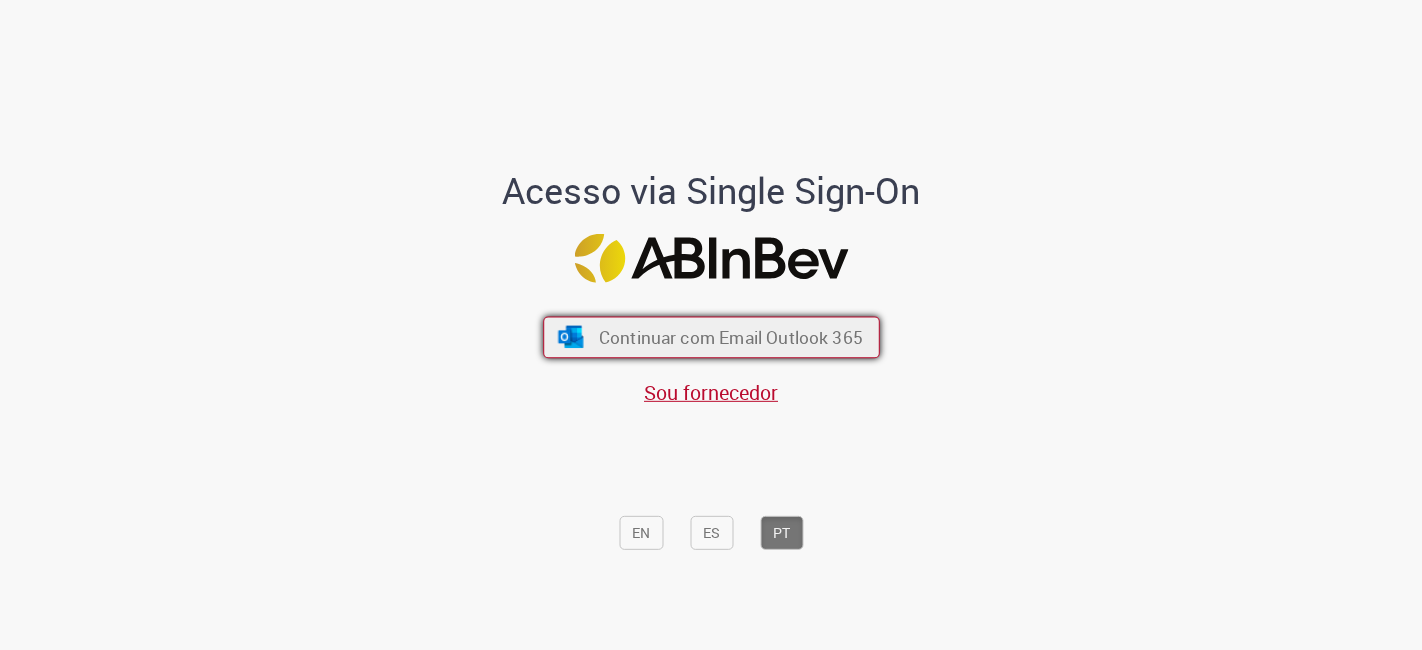 scroll, scrollTop: 0, scrollLeft: 0, axis: both 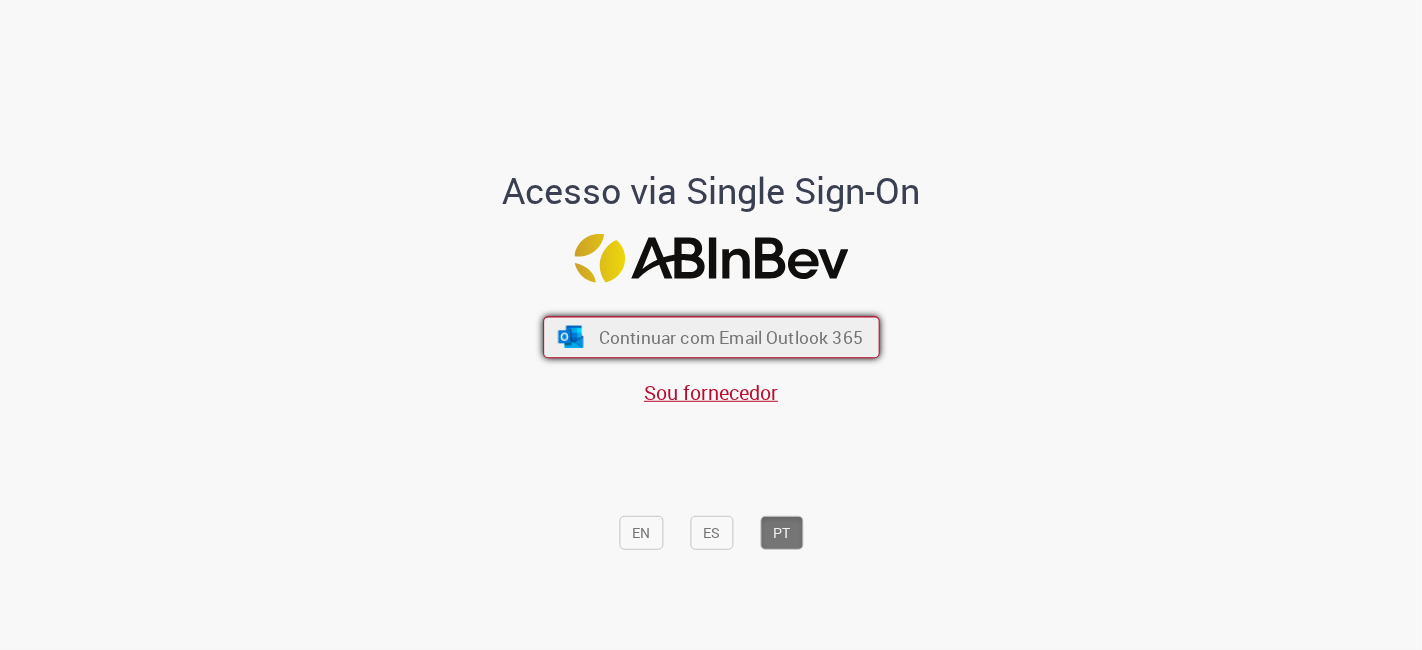 click on "Continuar com Email Outlook 365" at bounding box center (711, 338) 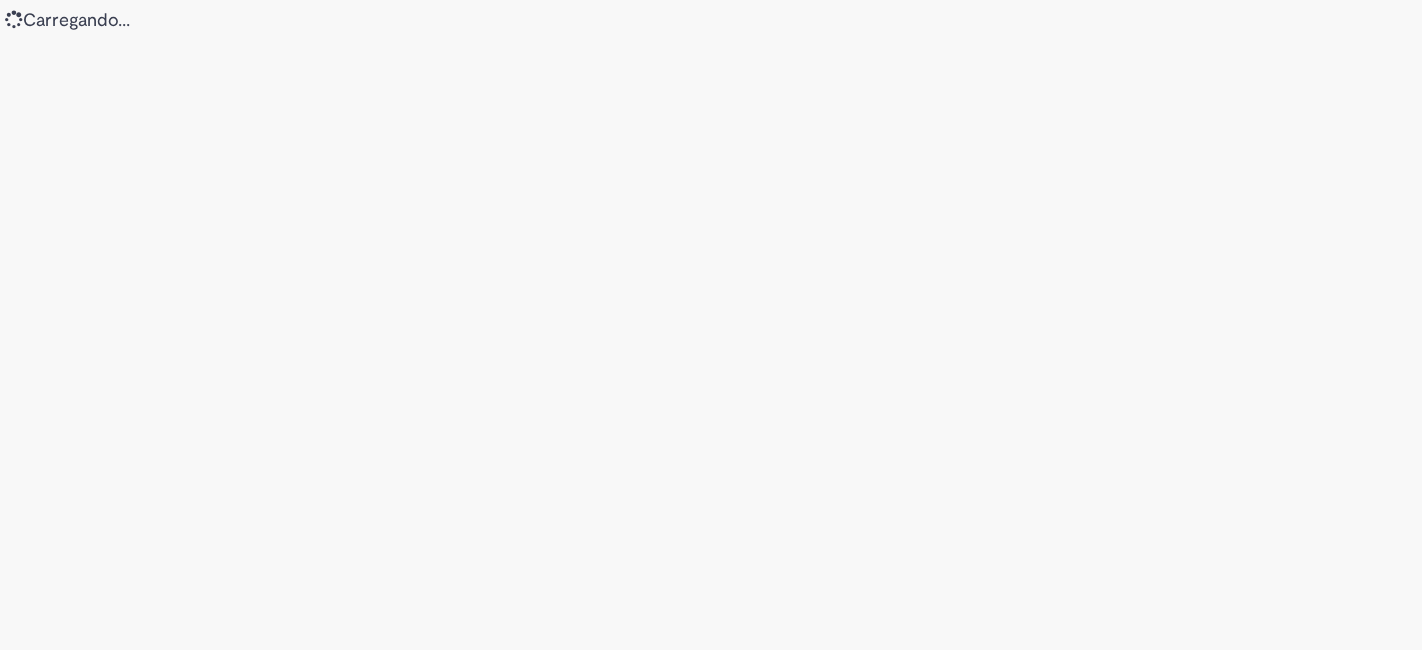 scroll, scrollTop: 0, scrollLeft: 0, axis: both 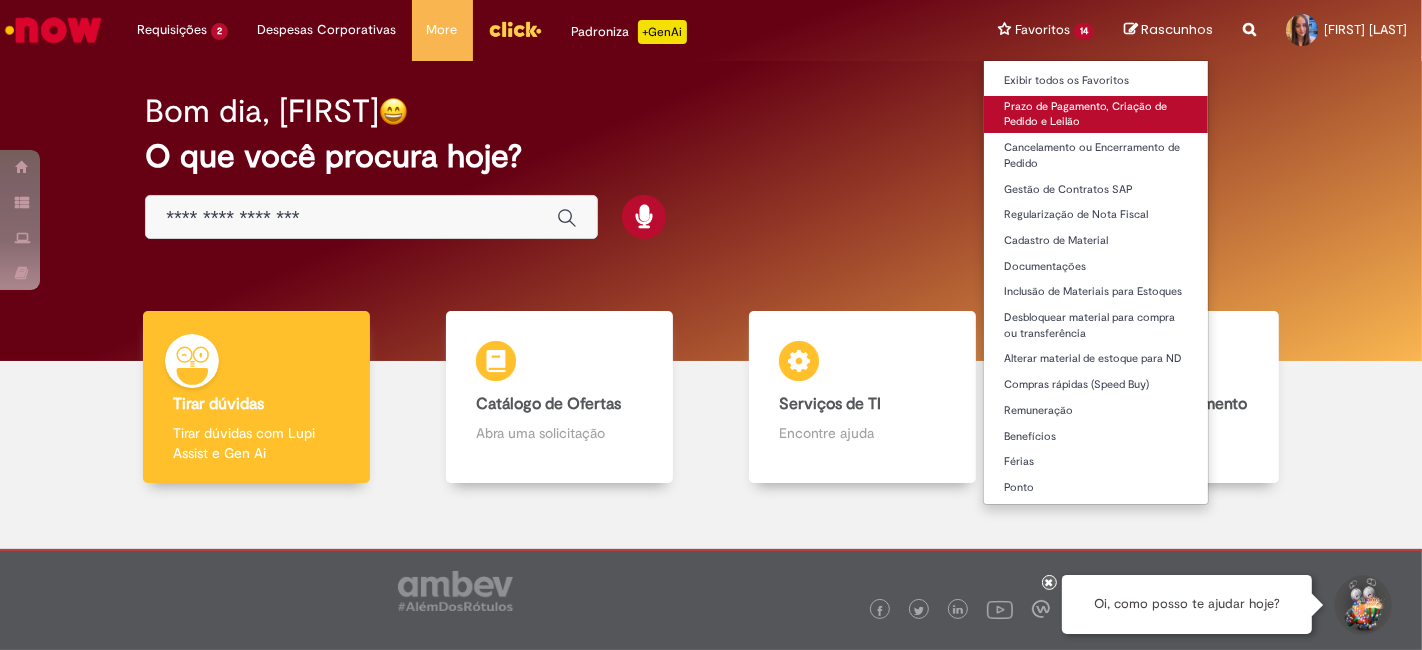 click on "Prazo de Pagamento, Criação de Pedido e Leilão" at bounding box center [1096, 114] 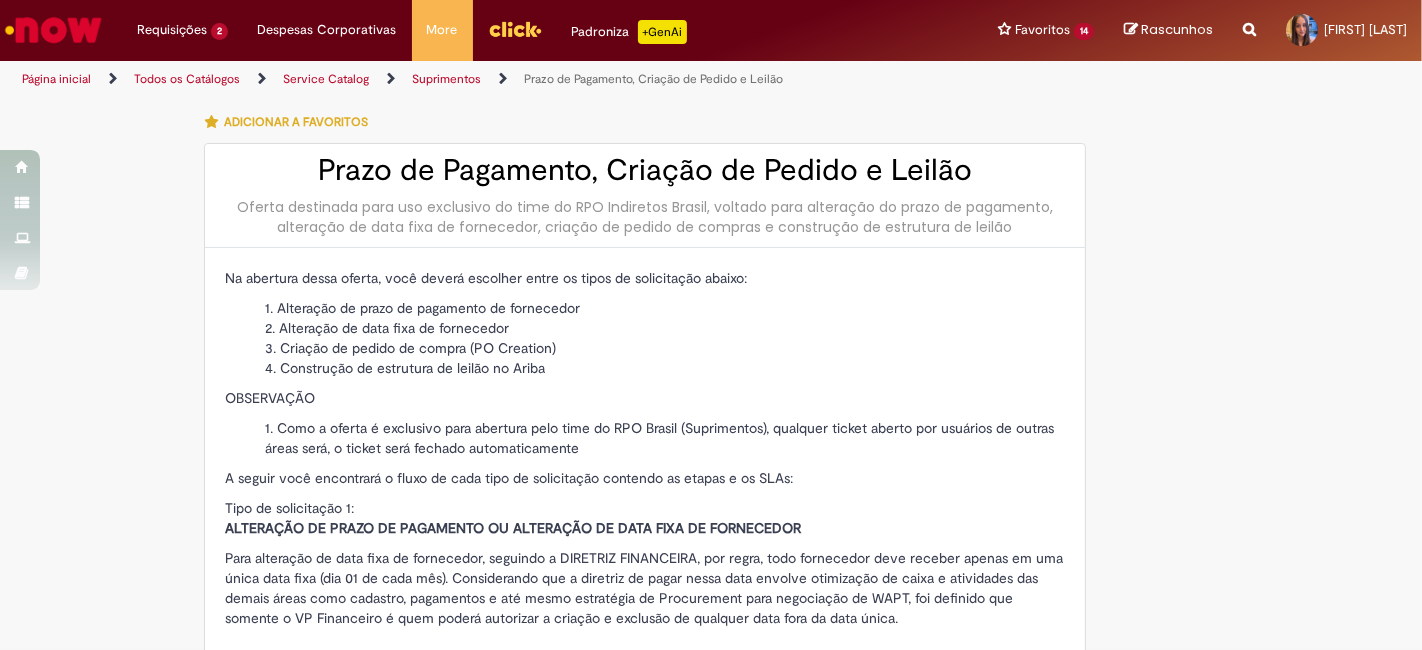 type on "********" 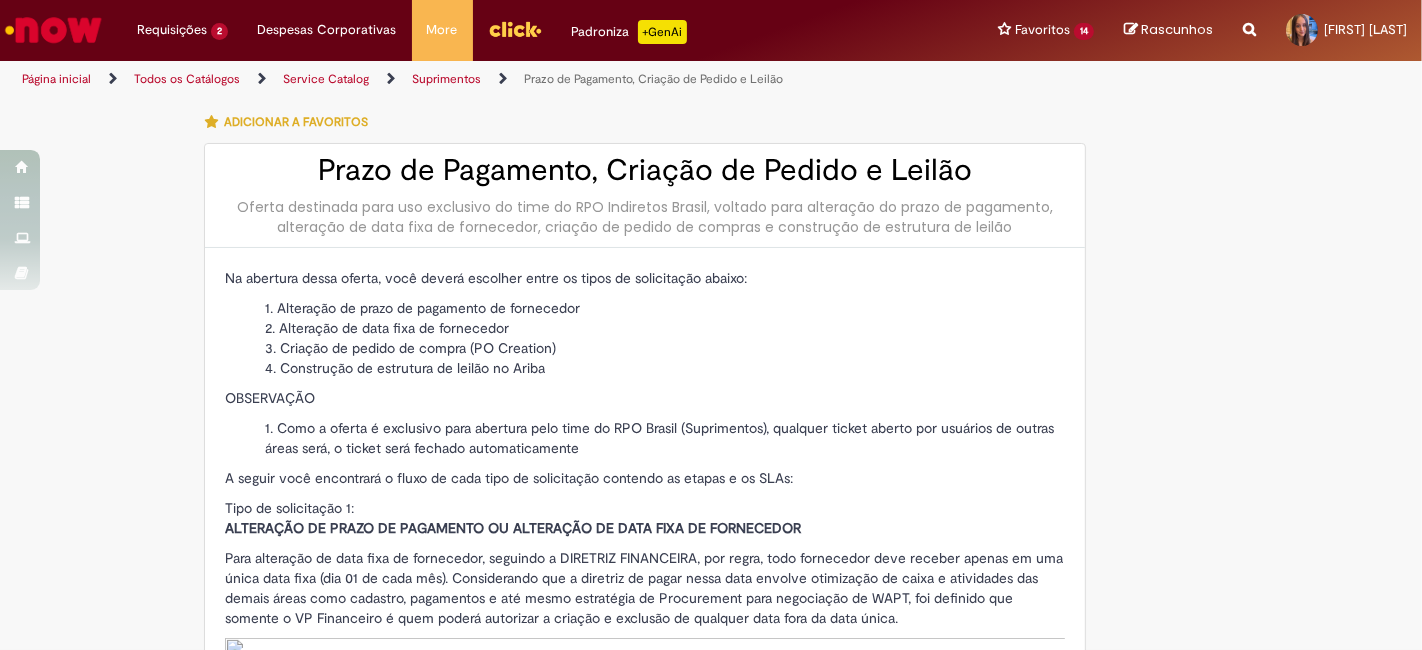 type on "*******" 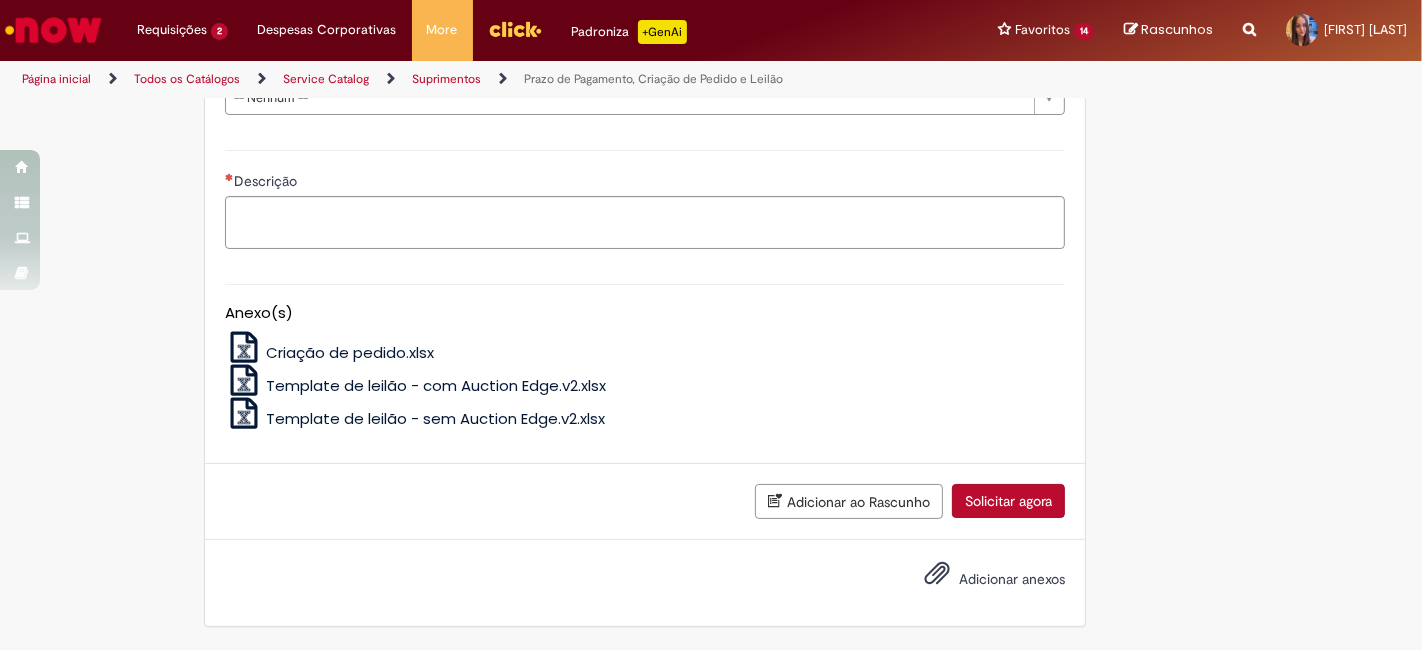 scroll, scrollTop: 2777, scrollLeft: 0, axis: vertical 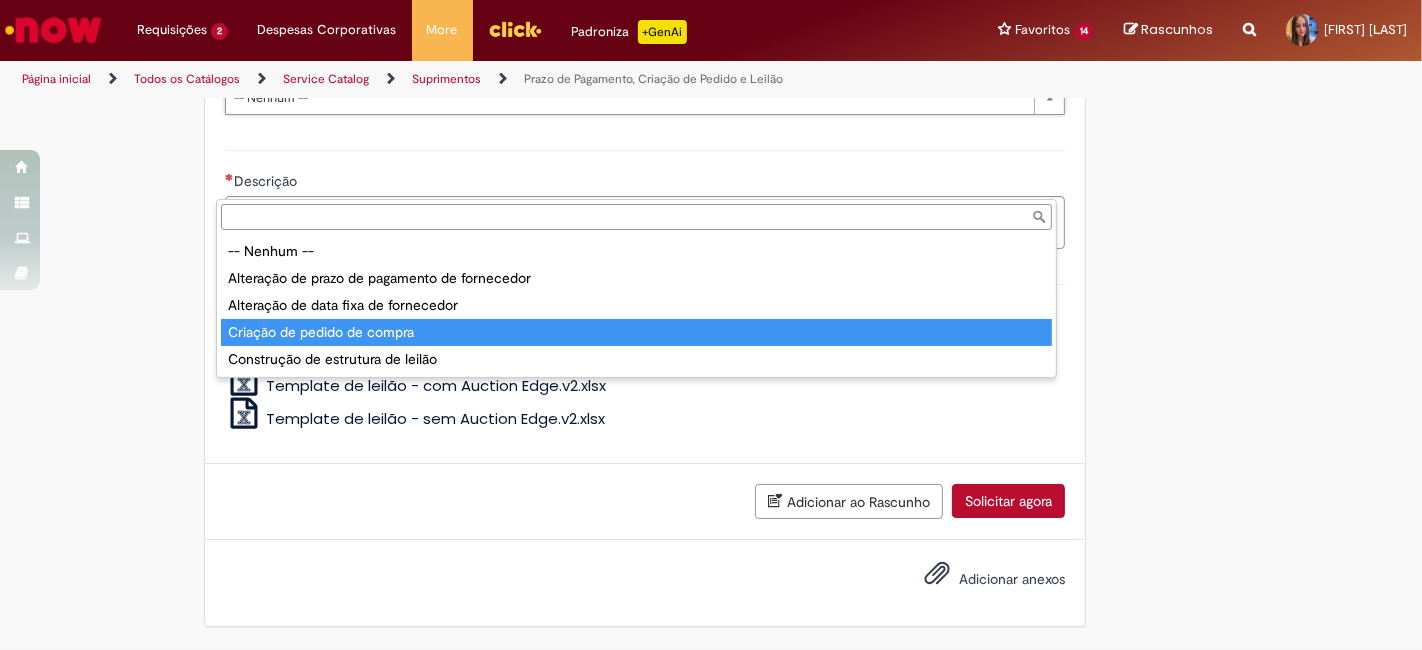 type on "**********" 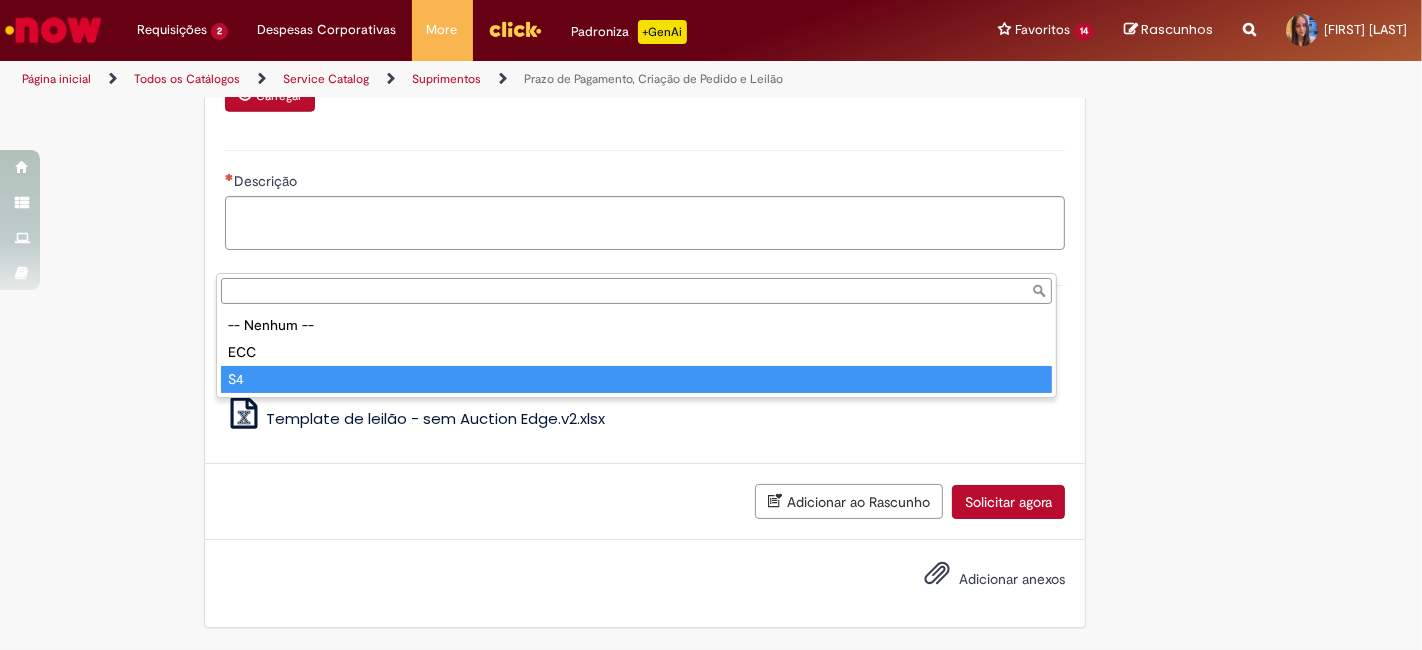 type on "**" 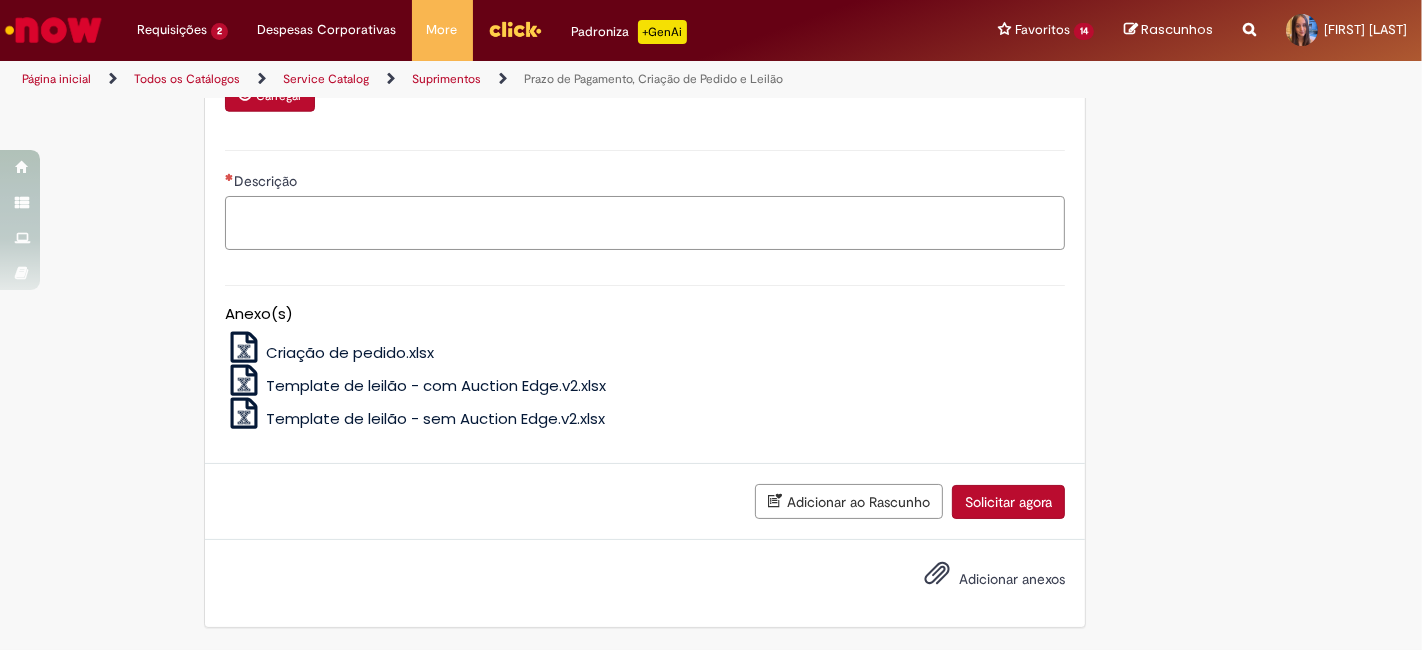 click on "Descrição" at bounding box center (645, 222) 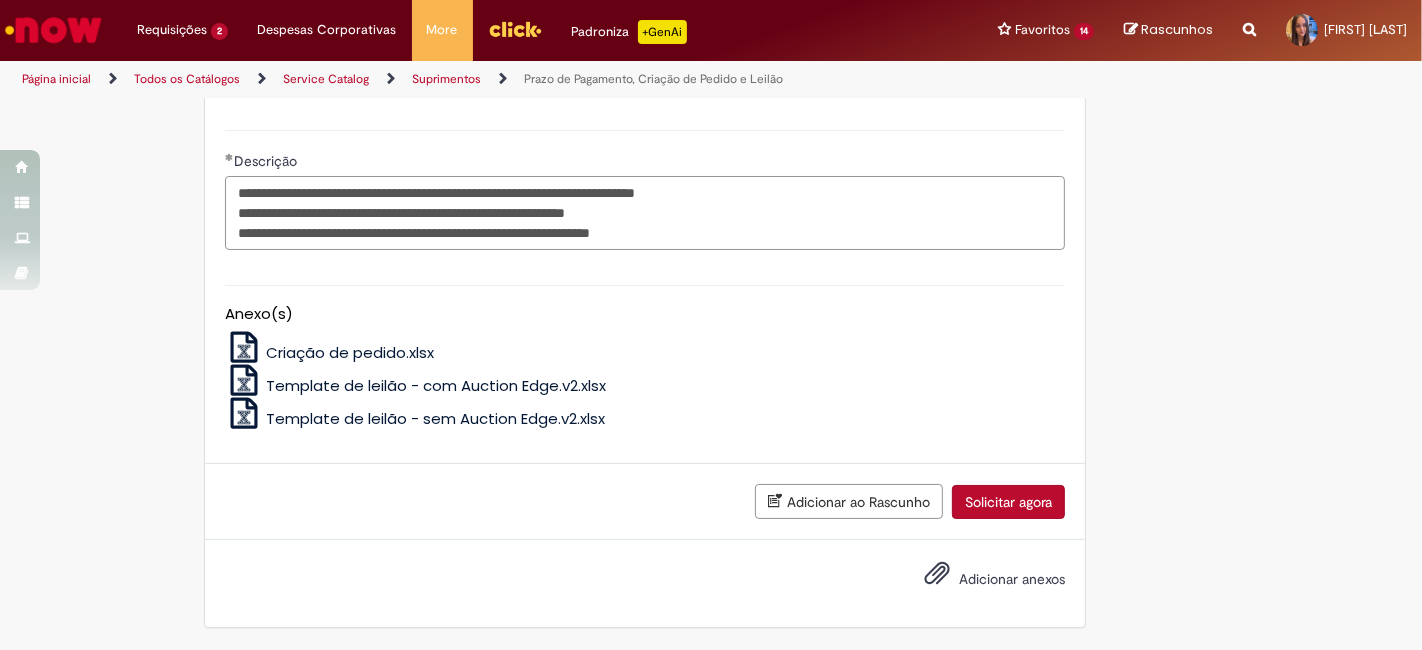 scroll, scrollTop: 2888, scrollLeft: 0, axis: vertical 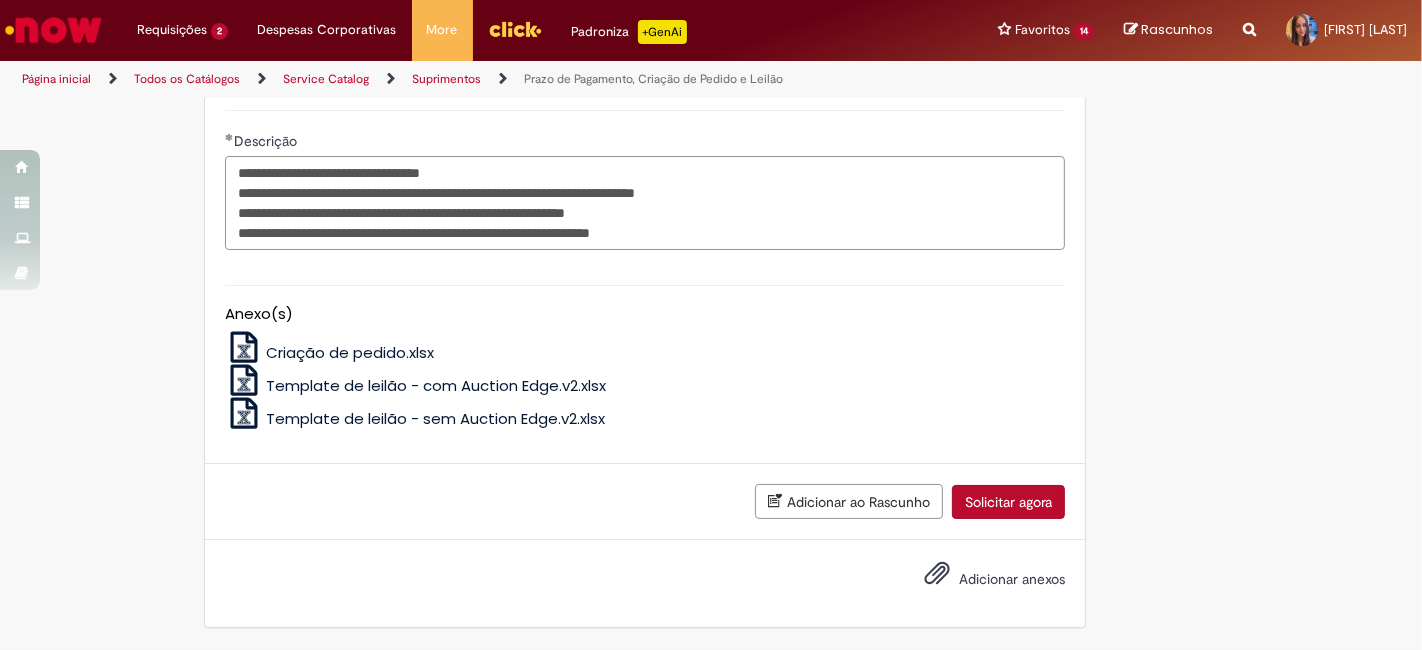 drag, startPoint x: 414, startPoint y: 367, endPoint x: 774, endPoint y: 364, distance: 360.0125 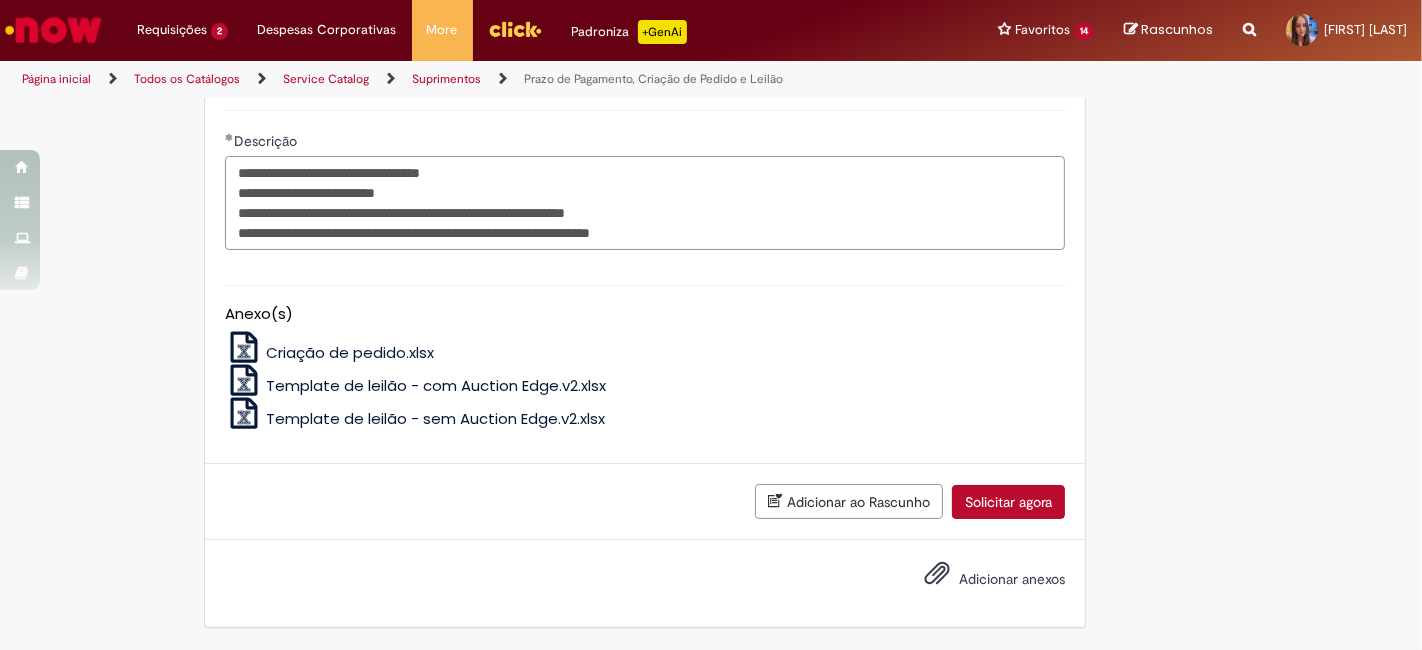 drag, startPoint x: 414, startPoint y: 385, endPoint x: 654, endPoint y: 384, distance: 240.00209 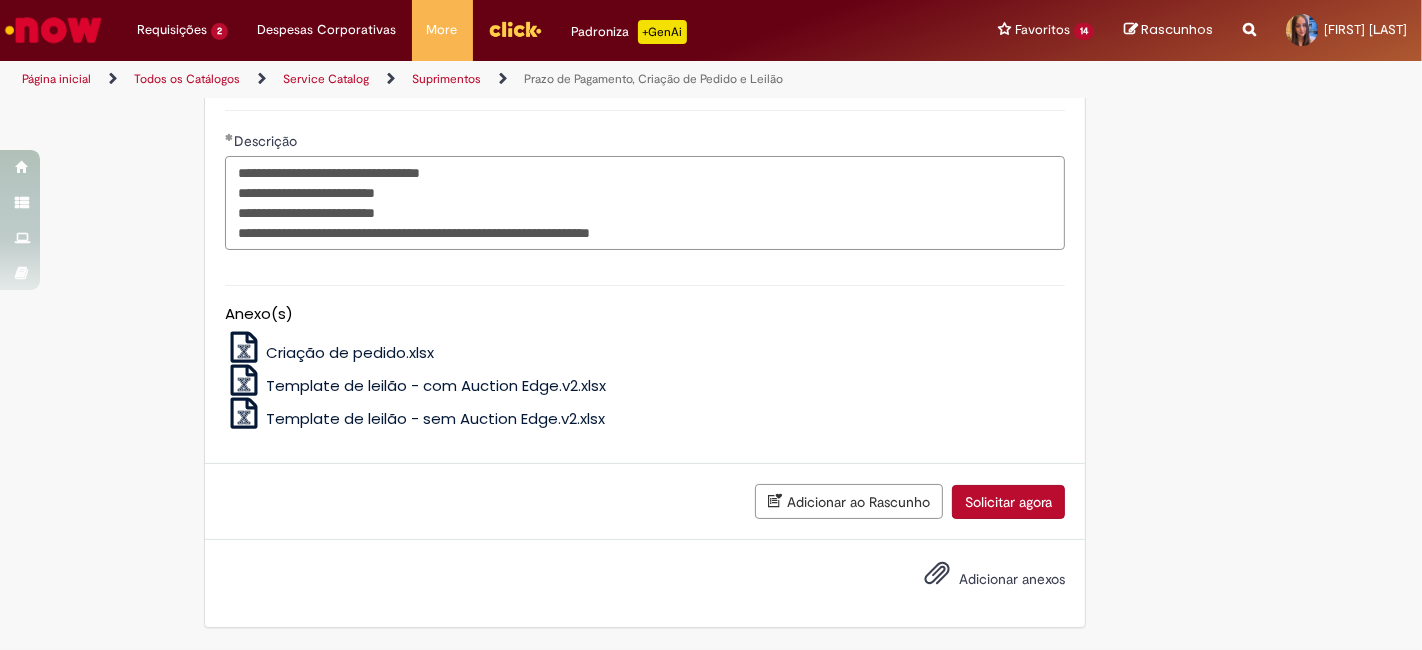 drag, startPoint x: 417, startPoint y: 407, endPoint x: 697, endPoint y: 412, distance: 280.04465 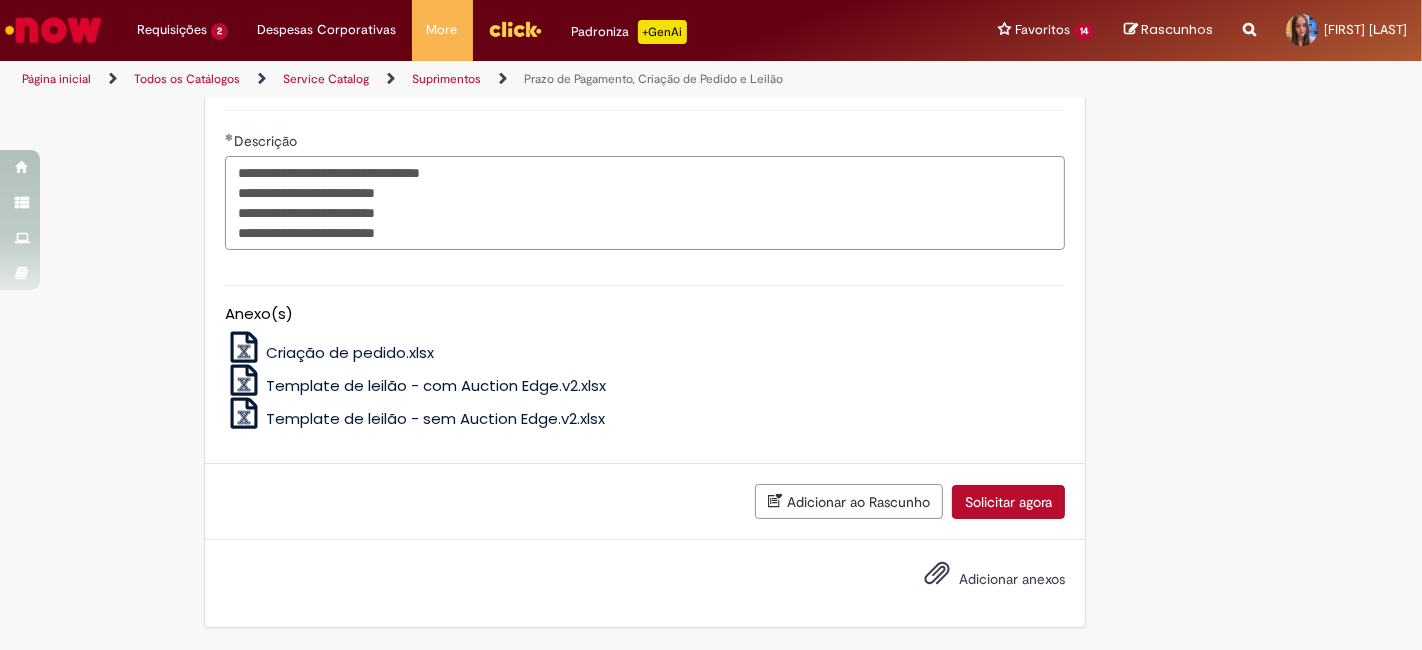 drag, startPoint x: 430, startPoint y: 402, endPoint x: 342, endPoint y: 407, distance: 88.14193 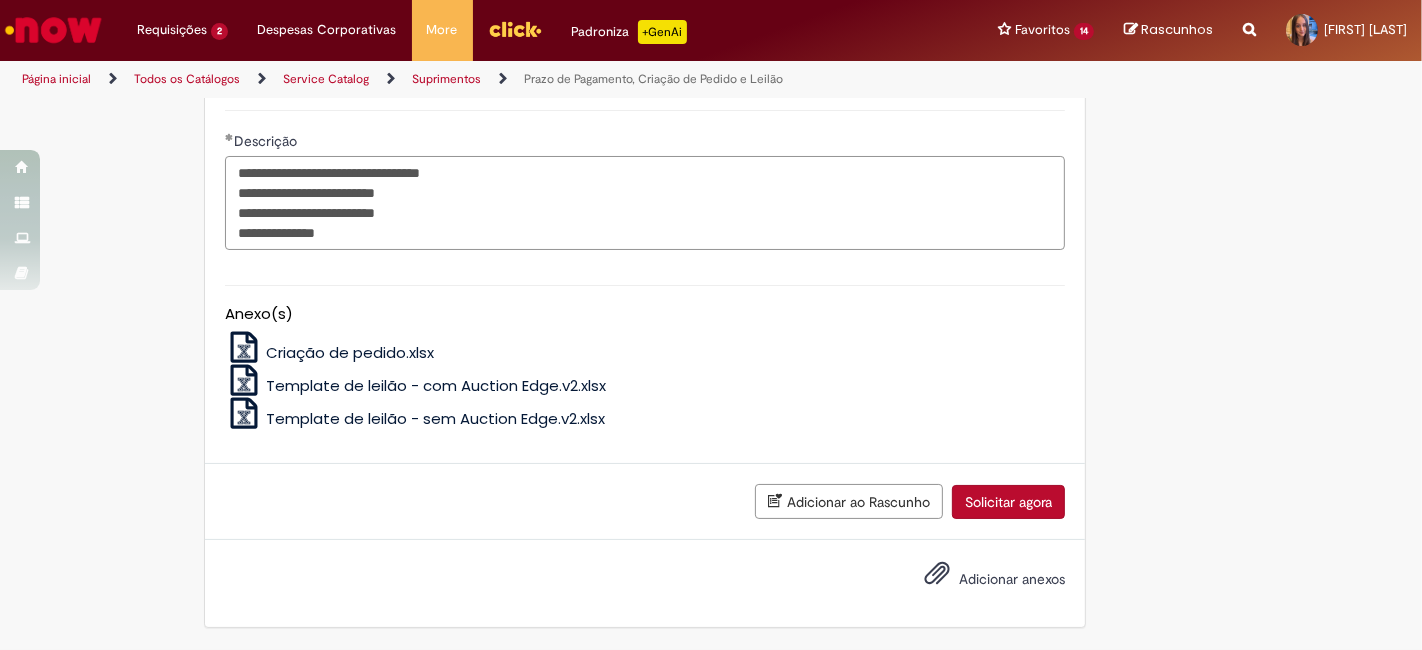 drag, startPoint x: 416, startPoint y: 384, endPoint x: 337, endPoint y: 387, distance: 79.05694 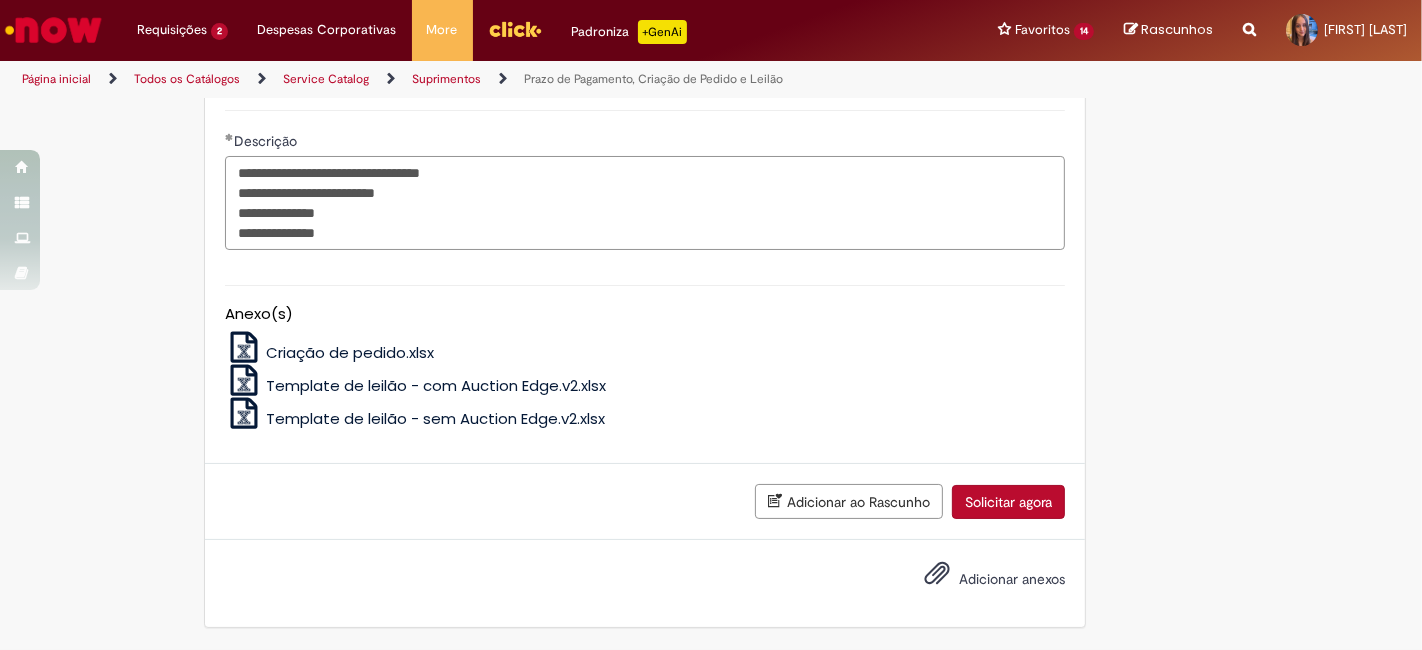 drag, startPoint x: 420, startPoint y: 366, endPoint x: 336, endPoint y: 368, distance: 84.0238 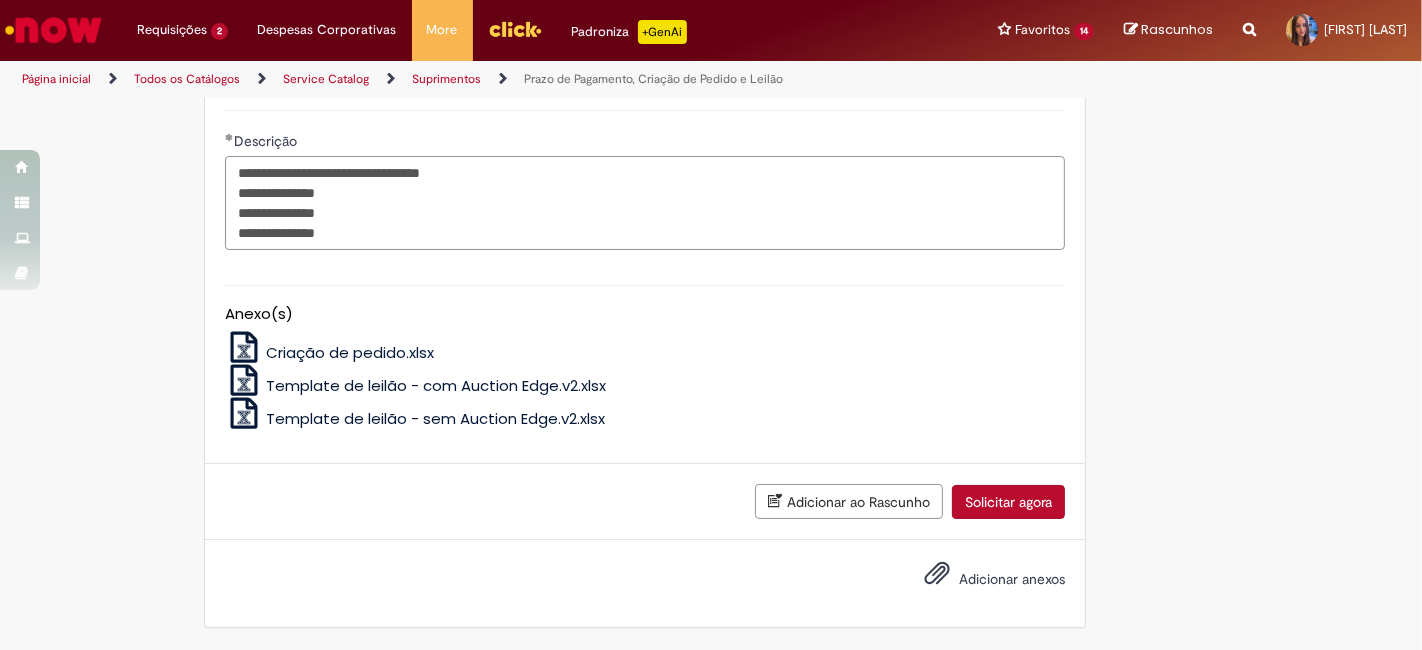 type on "**********" 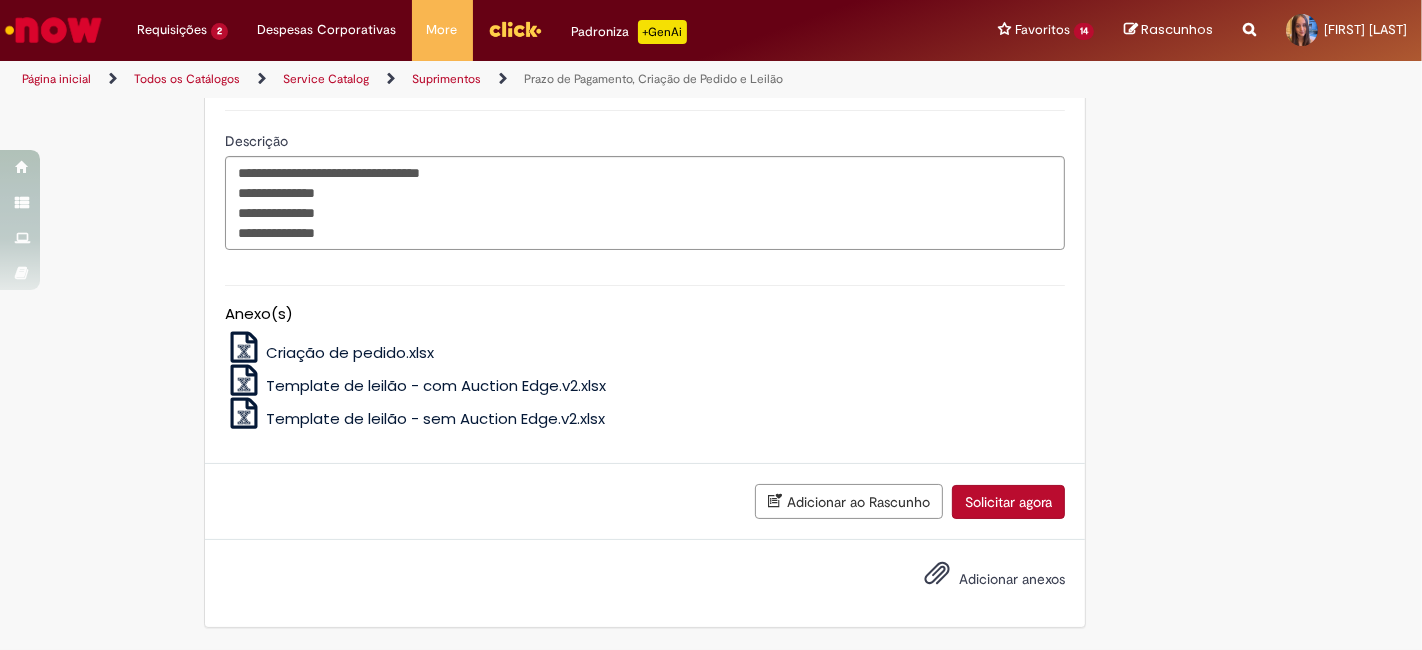 click on "Carregar" at bounding box center [279, 56] 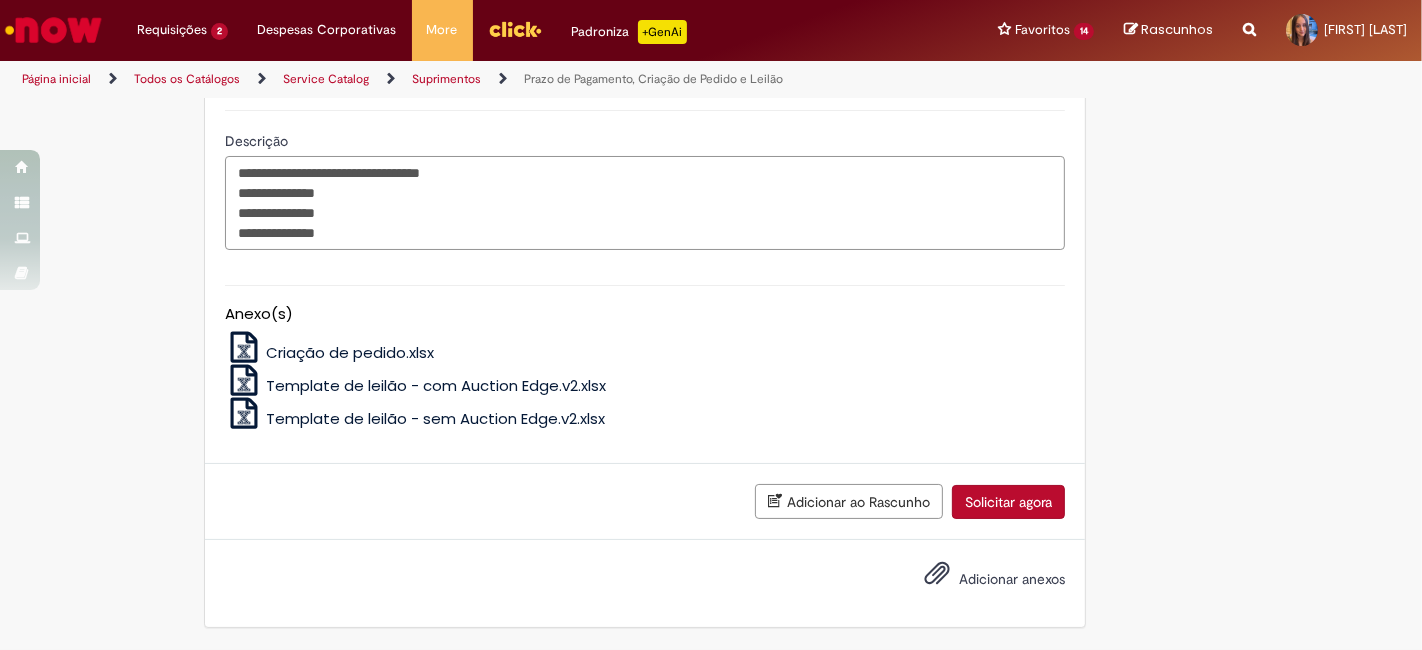 drag, startPoint x: 358, startPoint y: 237, endPoint x: 191, endPoint y: 195, distance: 172.20047 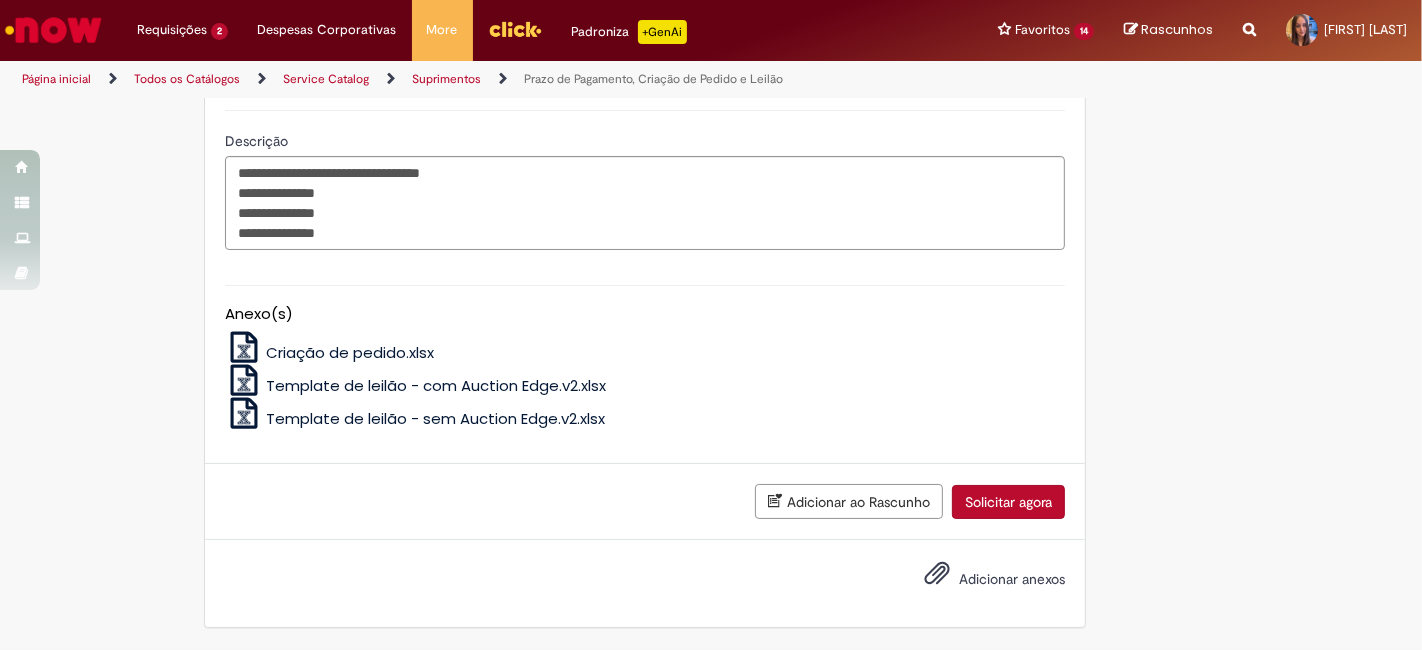 drag, startPoint x: 968, startPoint y: 492, endPoint x: 997, endPoint y: 487, distance: 29.427877 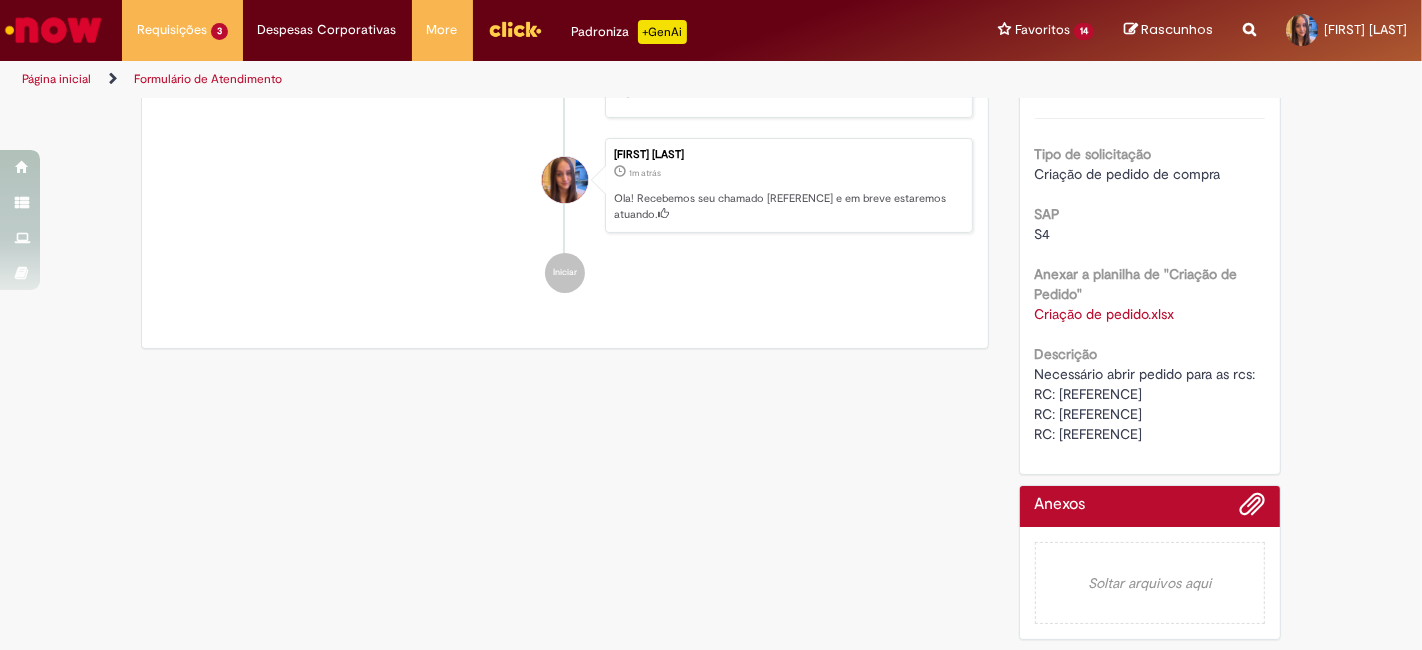 scroll, scrollTop: 0, scrollLeft: 0, axis: both 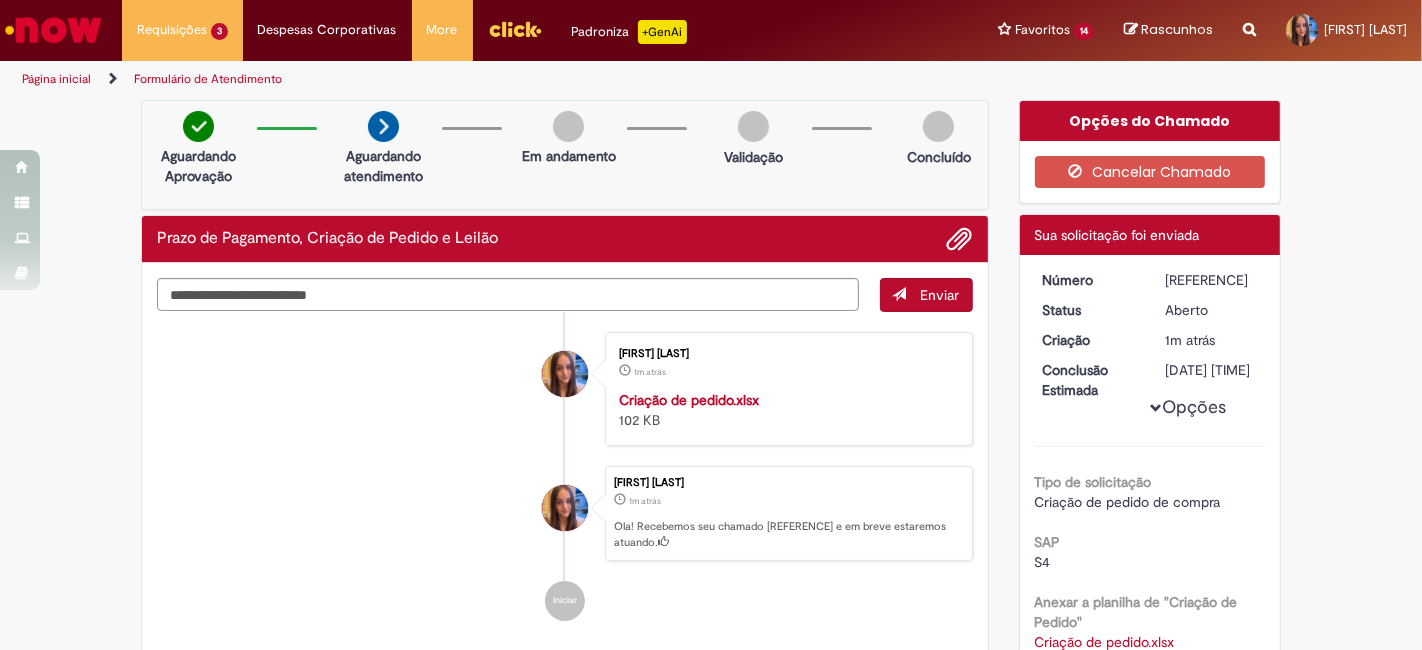 drag, startPoint x: 1151, startPoint y: 275, endPoint x: 1241, endPoint y: 284, distance: 90.44888 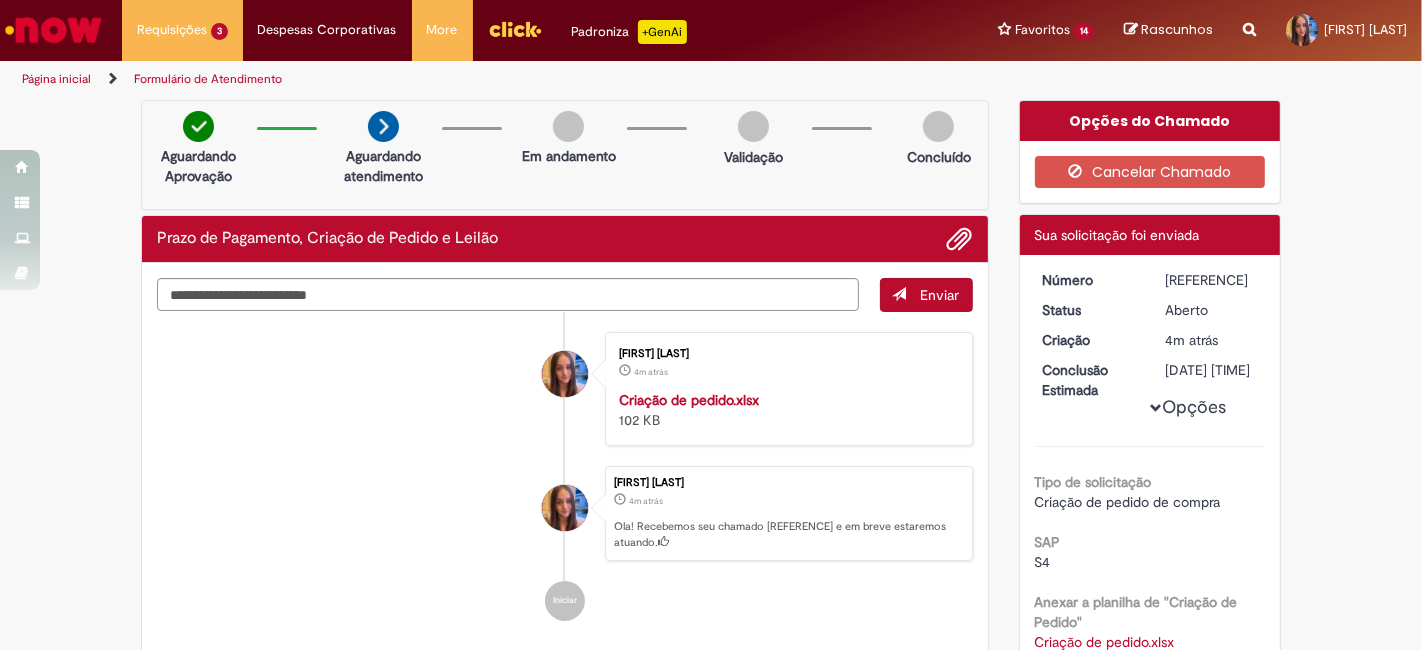 click on "Aberto" at bounding box center [1211, 310] 